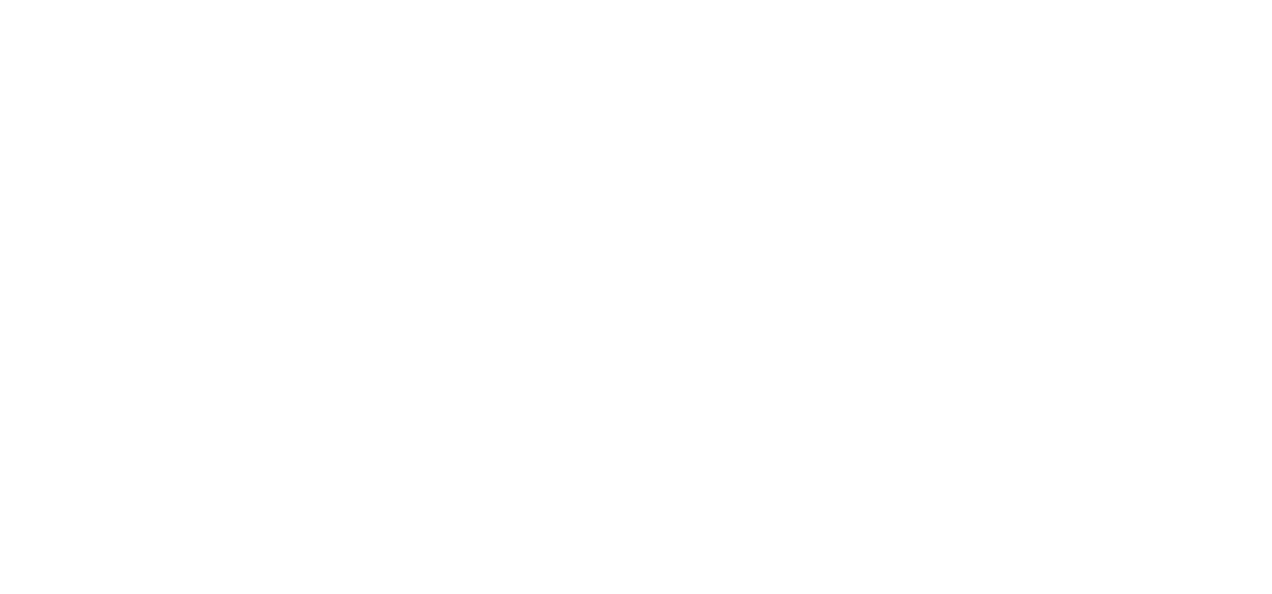 scroll, scrollTop: 0, scrollLeft: 0, axis: both 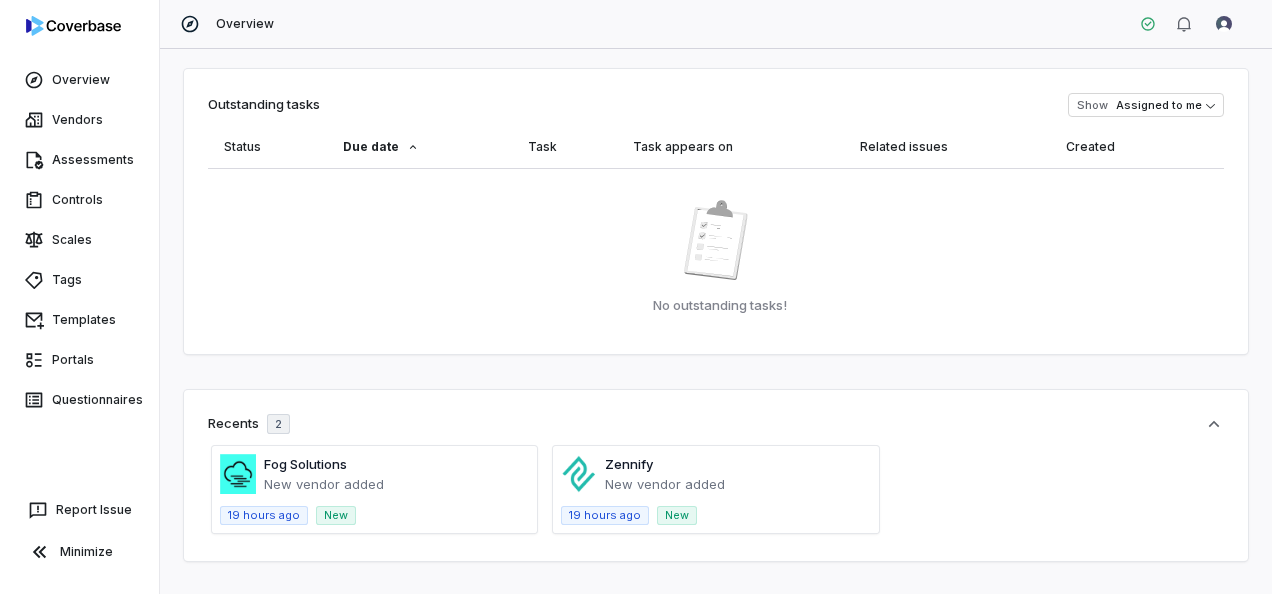 click at bounding box center [374, 489] 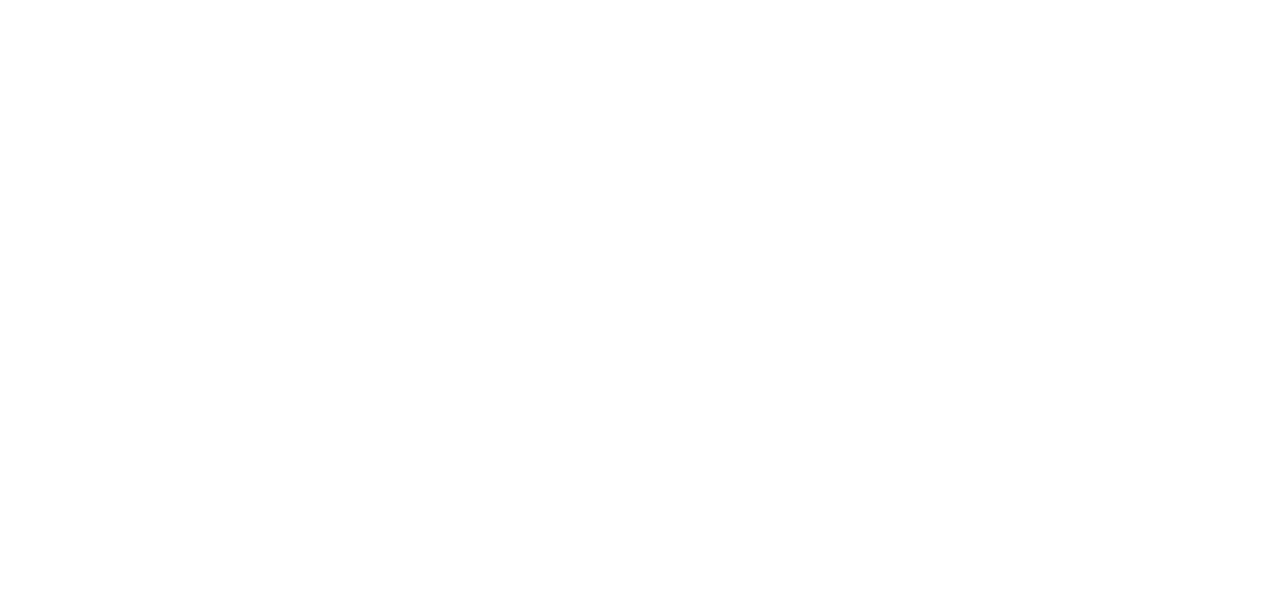 scroll, scrollTop: 0, scrollLeft: 0, axis: both 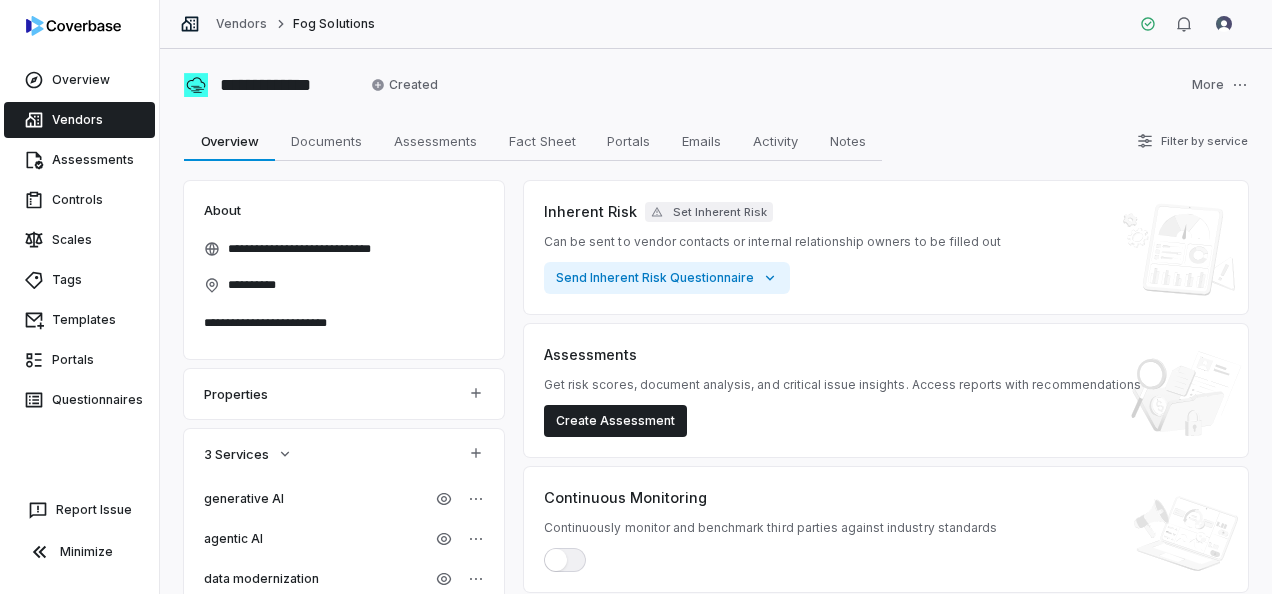 click on "Vendors Fog Solutions" at bounding box center (716, 24) 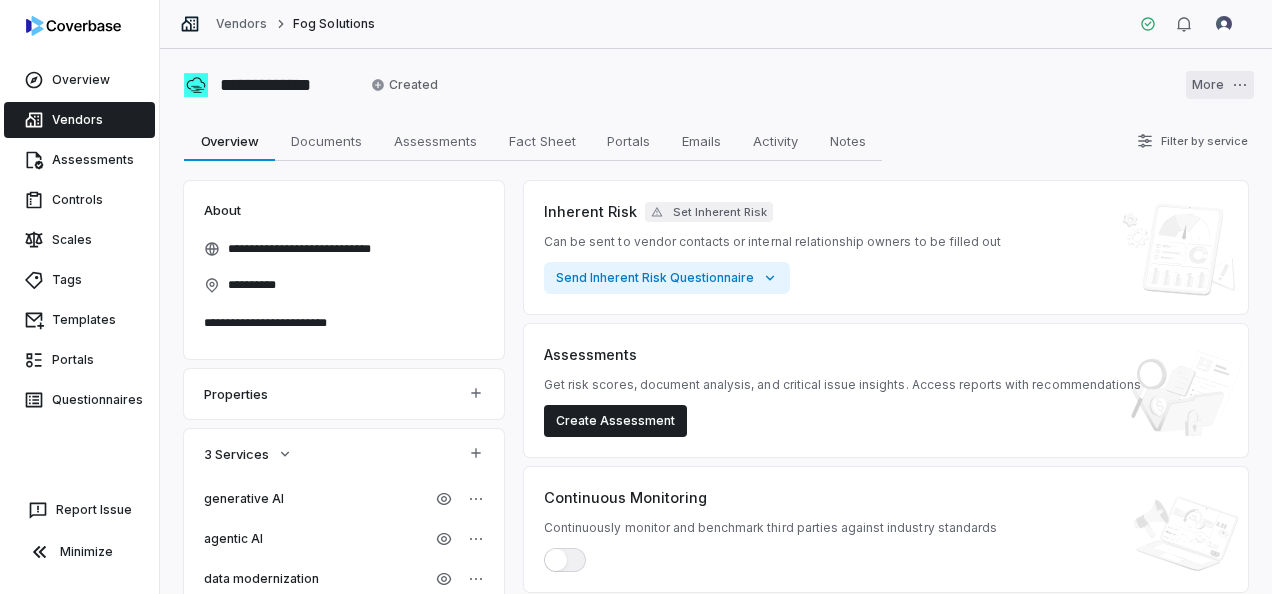 click on "**********" at bounding box center [636, 297] 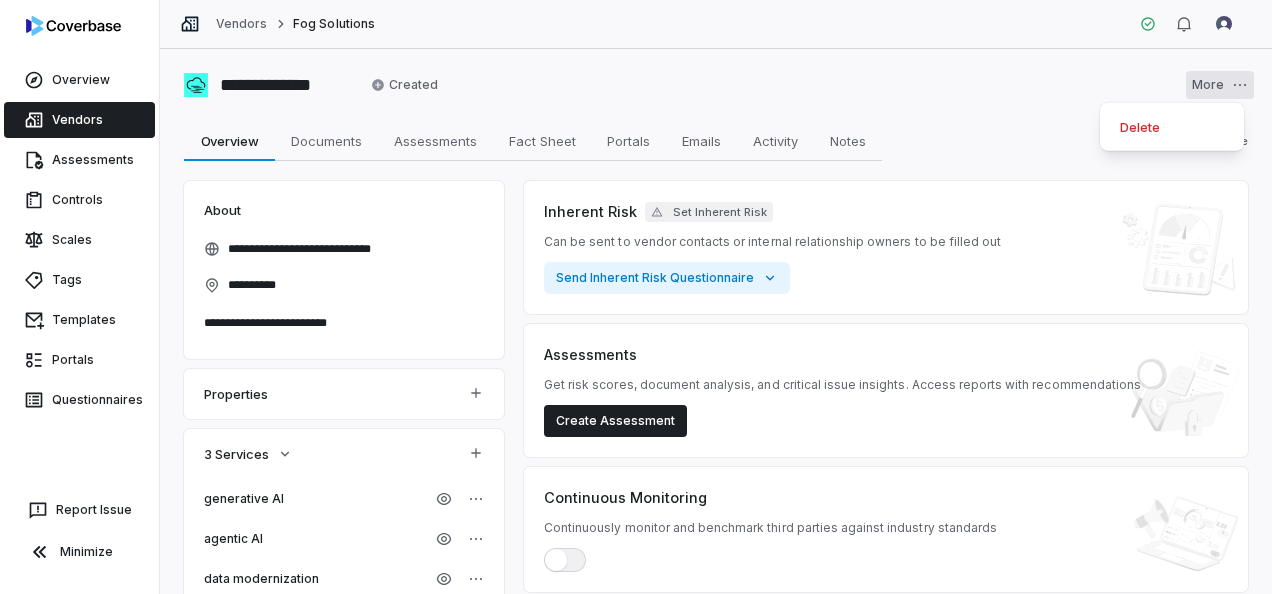 click on "**********" at bounding box center (636, 297) 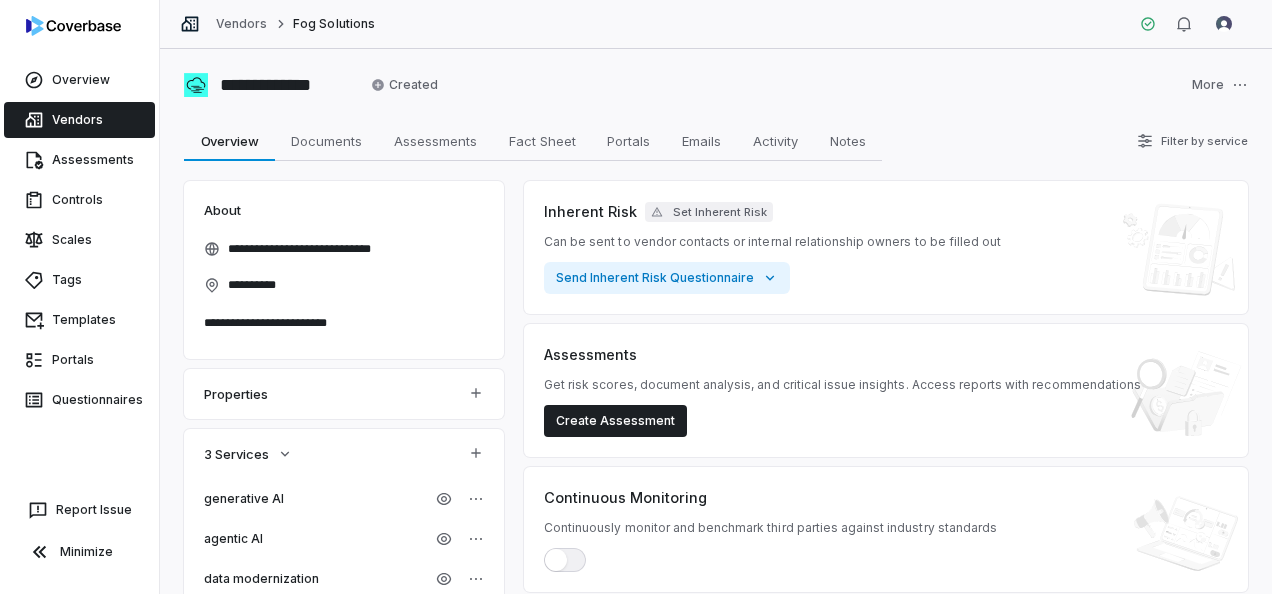 click on "Vendors" at bounding box center (241, 24) 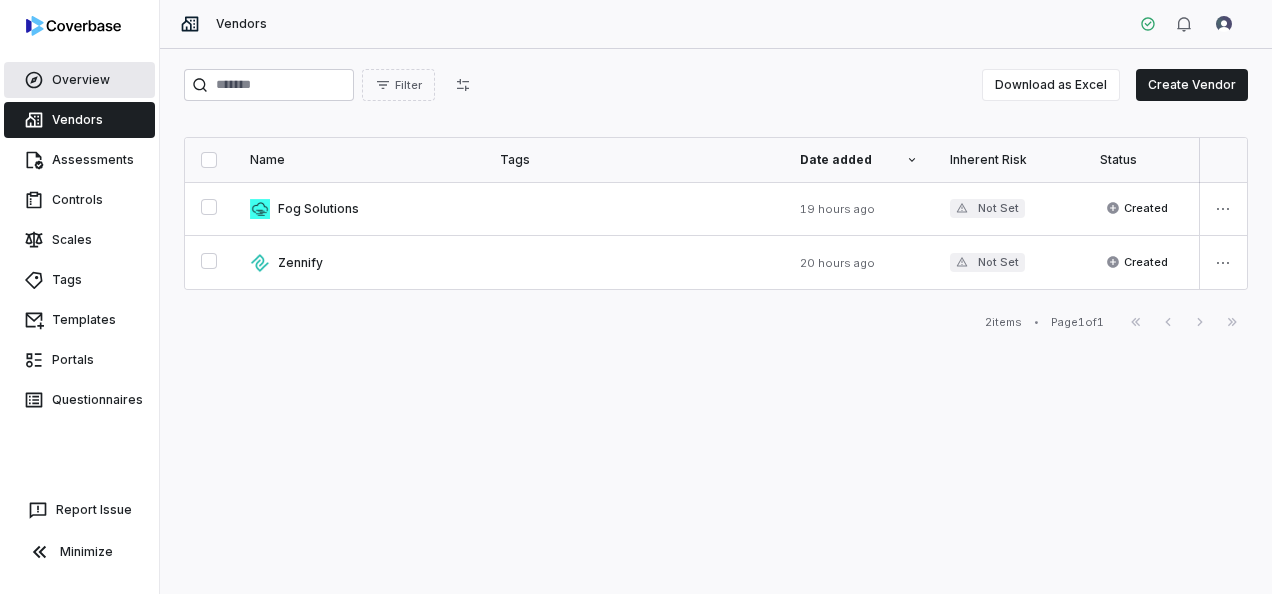 click on "Overview" at bounding box center [79, 80] 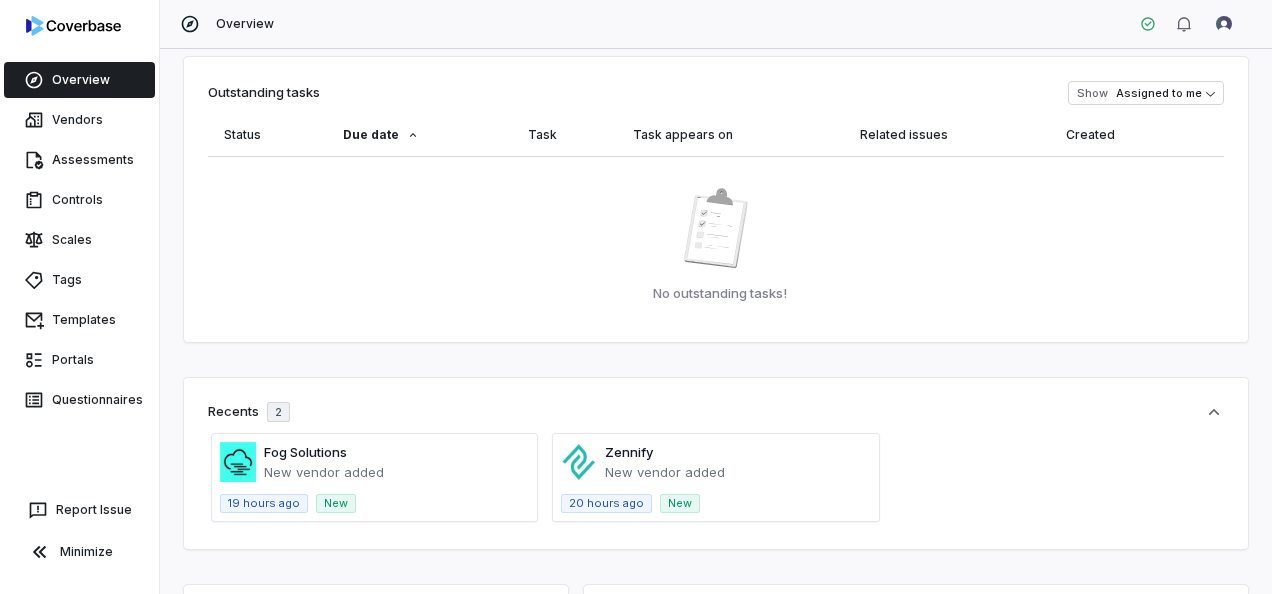 scroll, scrollTop: 0, scrollLeft: 0, axis: both 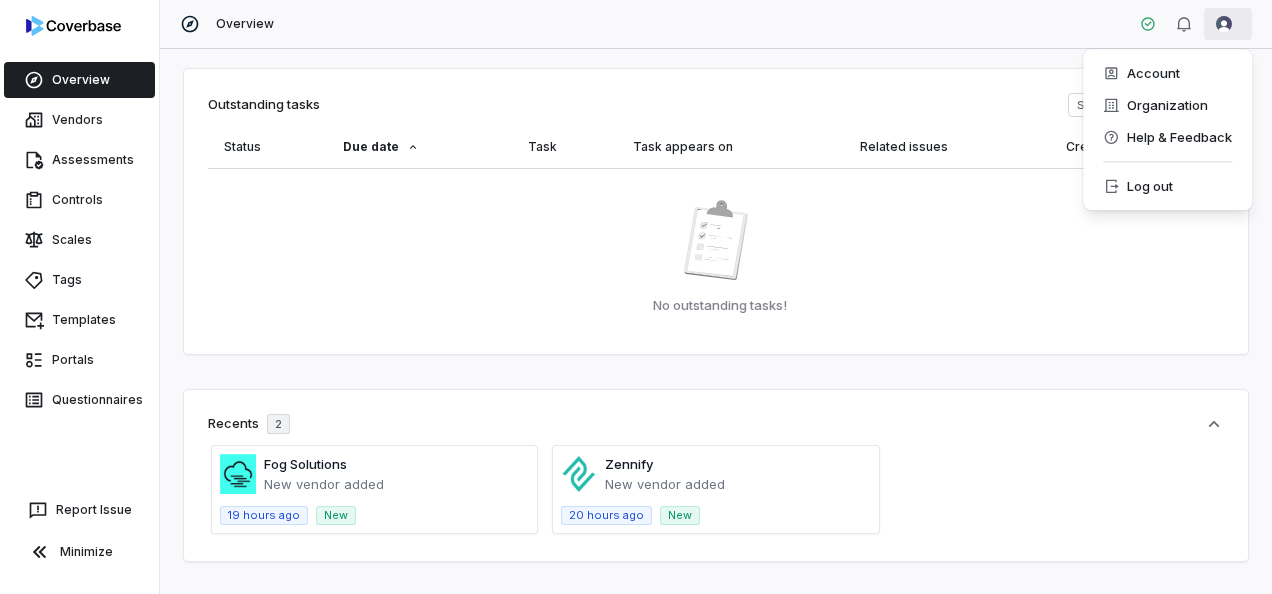 click on "Overview Vendors Assessments Controls Scales Tags Templates Portals Questionnaires Report Issue Minimize Overview Outstanding tasks Show Assigned to me Status Due date Task Task appears on Related issues Created No outstanding tasks! Recents 2 Fog Solutions New vendor added 19 hours ago New Zennify New vendor added 20 hours ago New Active assessments No data to display Outstanding items 0  unresolved issue s 0  unresolved task s 2 Monitoring vendors Vendors 0 Resolved issues Issues 0 Assessments done Assessments 0 Controls verified Controls Unresolved issues per vendor tag No data to display Vendors per tag No data to display Risk issue analysis Includes data from all in-progress and complete vendor assessments All issues Unresolved issues only No data Issue category Count No data Issue category Count
* Account Organization Help & Feedback Log out" at bounding box center (636, 297) 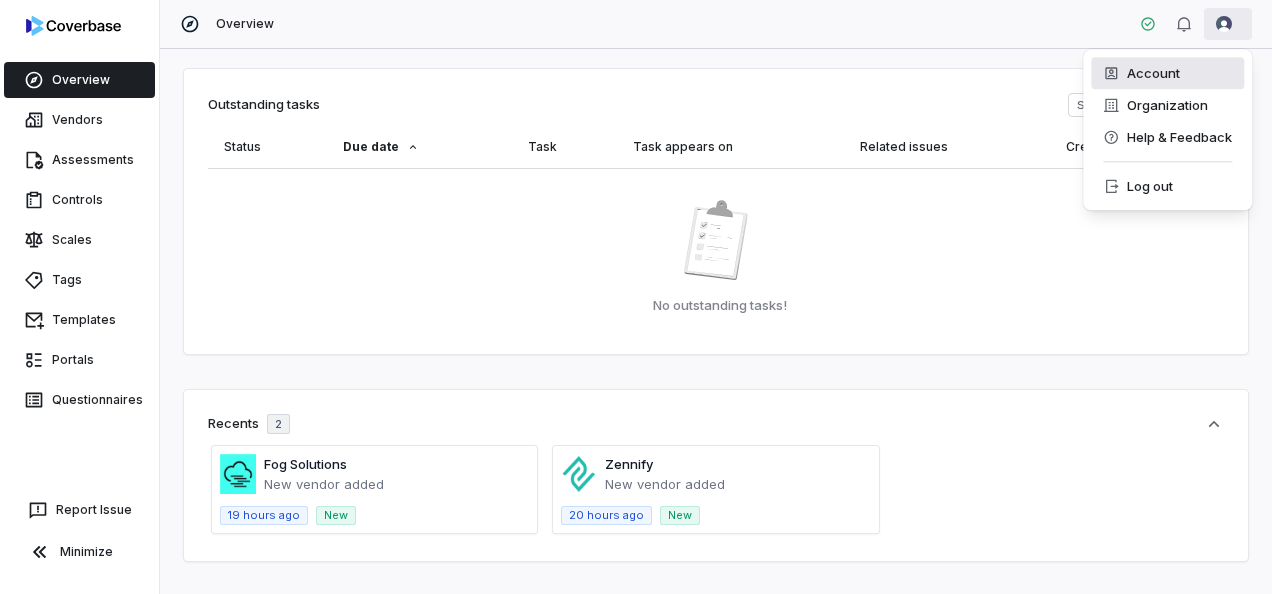 click on "Account" at bounding box center (1167, 73) 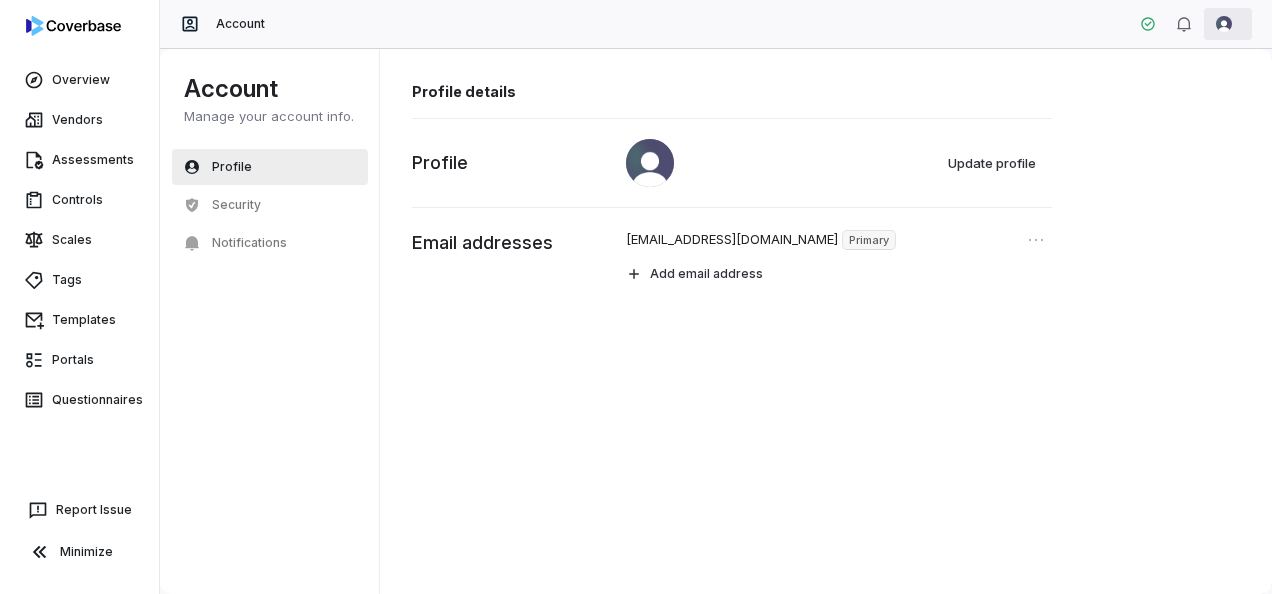 click on "Overview Vendors Assessments Controls Scales Tags Templates Portals Questionnaires Report Issue Minimize Account Account Manage your account info. Profile Security Notifications Account Profile details Update profile Profile [PERSON_NAME][EMAIL_ADDRESS][DOMAIN_NAME] Primary Add email address Email addresses
*" at bounding box center [636, 297] 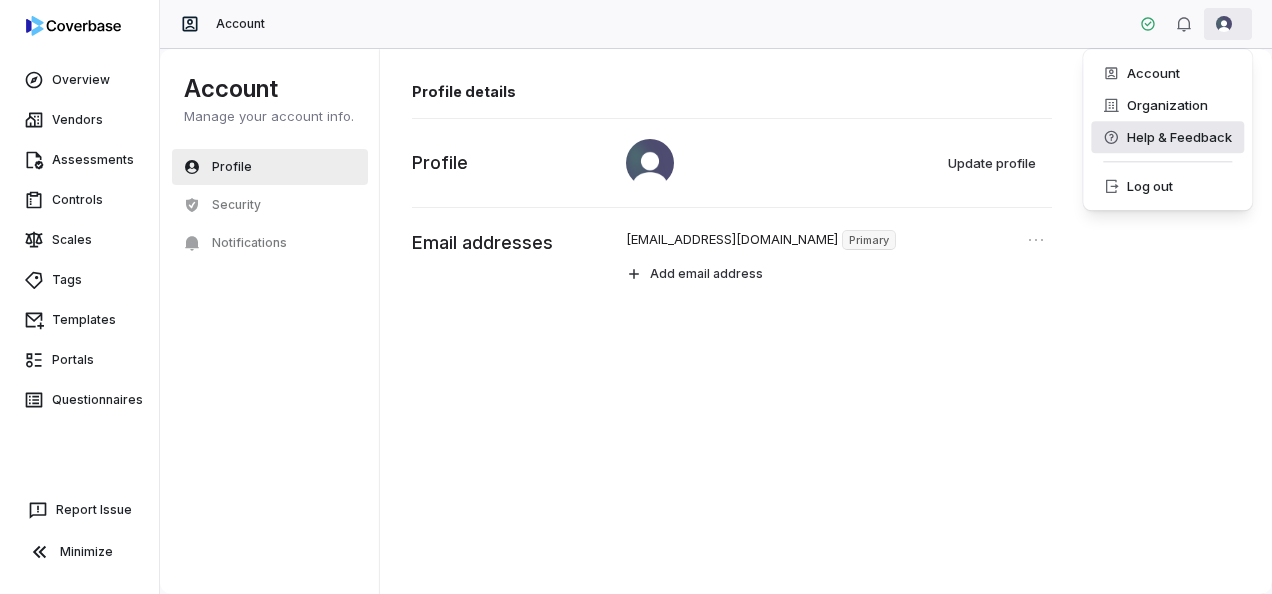click on "Help & Feedback" at bounding box center [1167, 137] 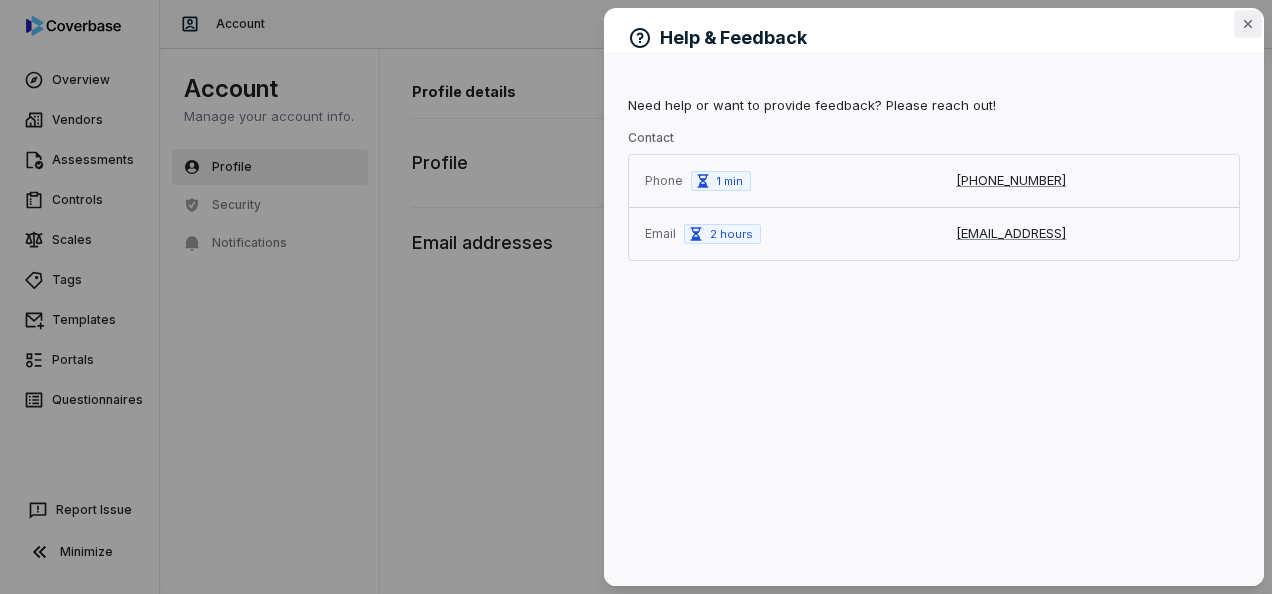click 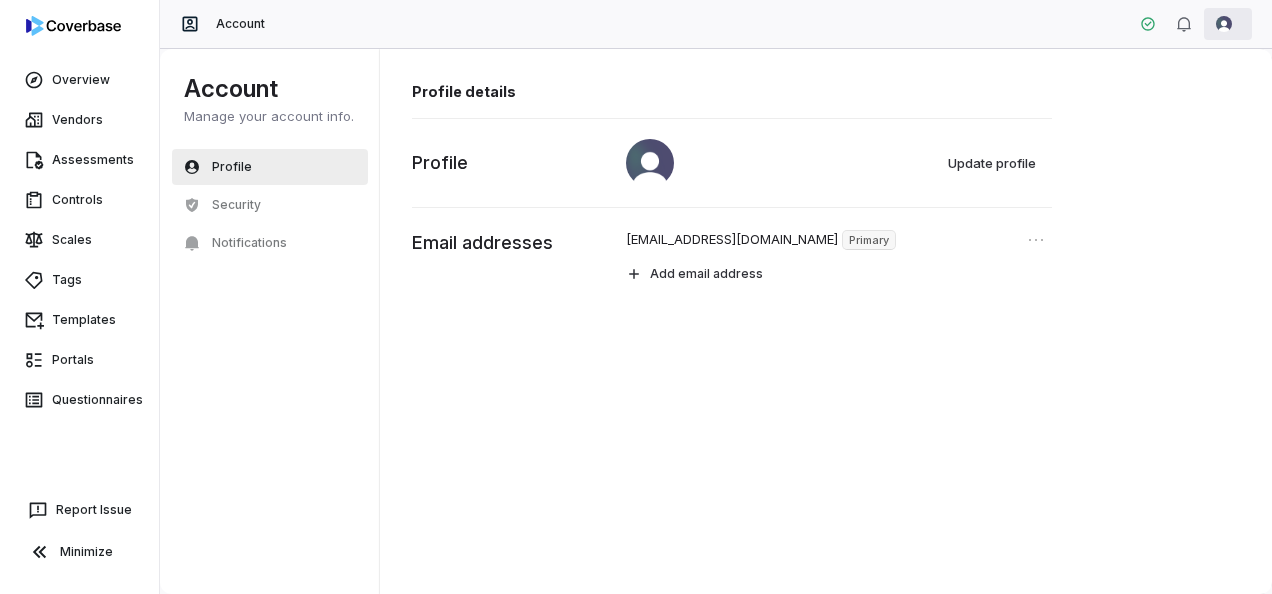 click on "Overview Vendors Assessments Controls Scales Tags Templates Portals Questionnaires Report Issue Minimize Account Account Manage your account info. Profile Security Notifications Account Profile details Update profile Profile [PERSON_NAME][EMAIL_ADDRESS][DOMAIN_NAME] Primary Add email address Email addresses
*" at bounding box center [636, 297] 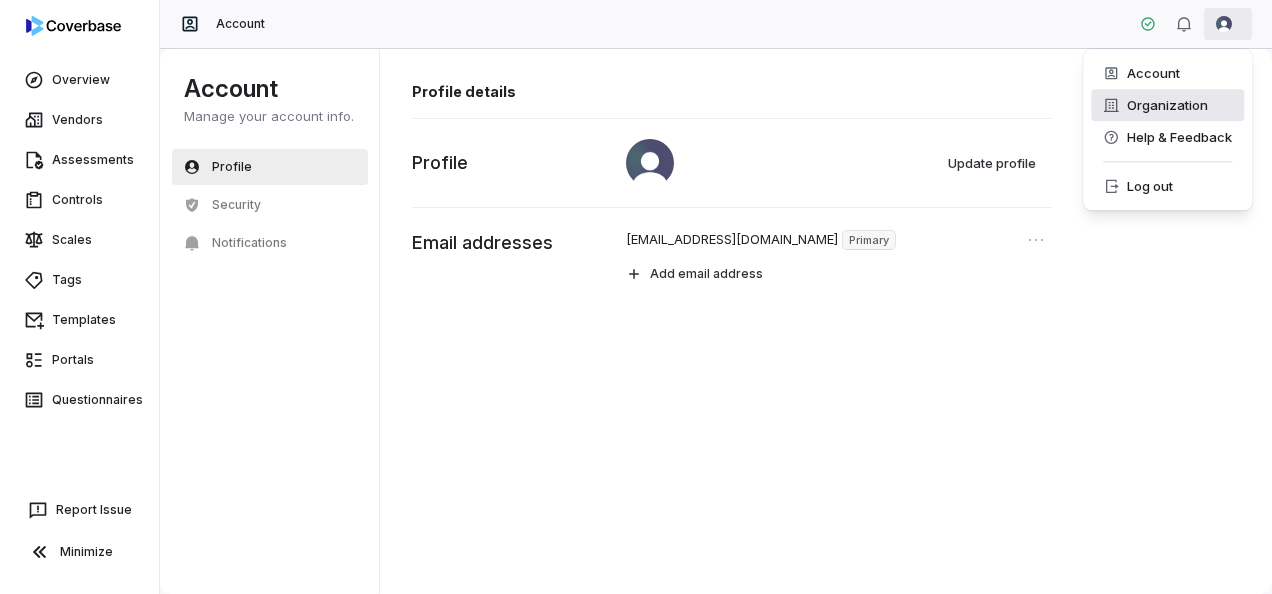 click on "Organization" at bounding box center [1167, 105] 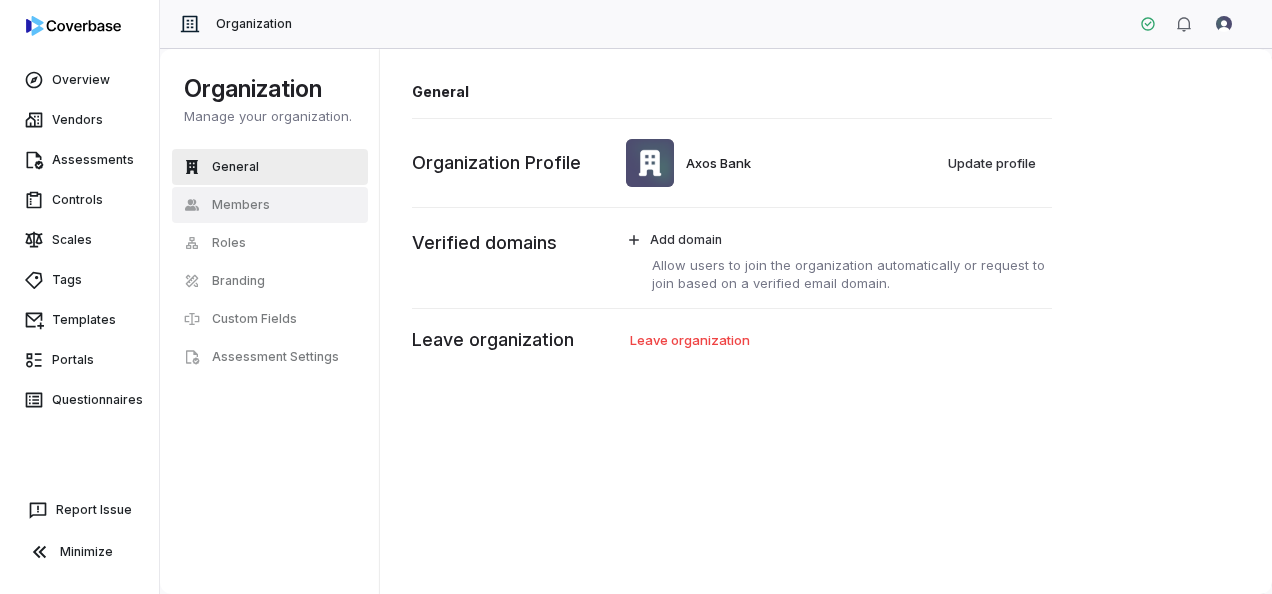 click on "Members" at bounding box center [270, 205] 